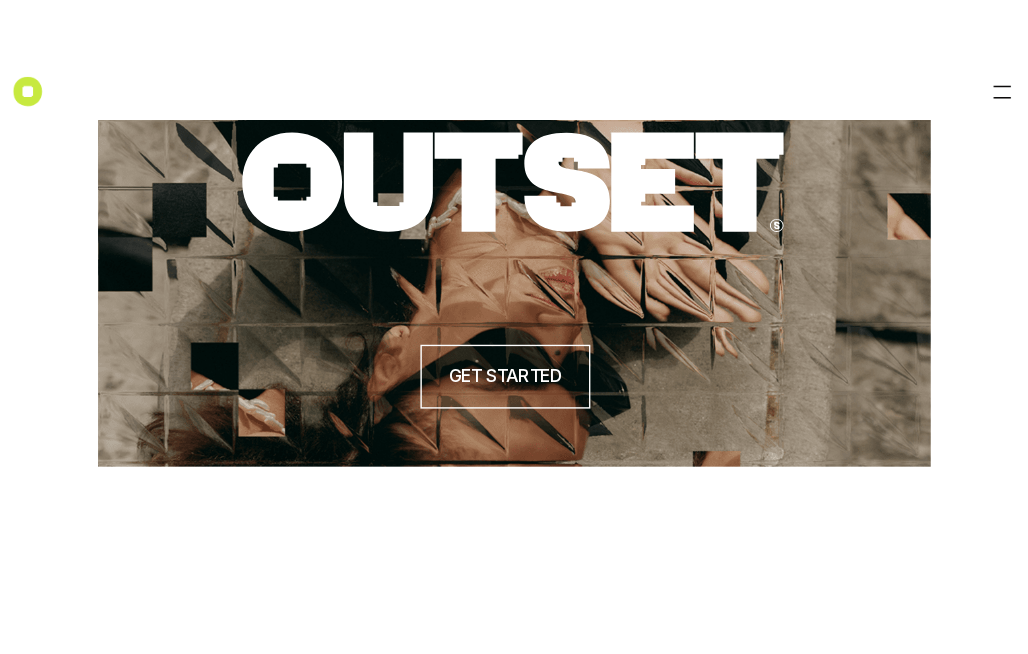 scroll, scrollTop: 0, scrollLeft: 0, axis: both 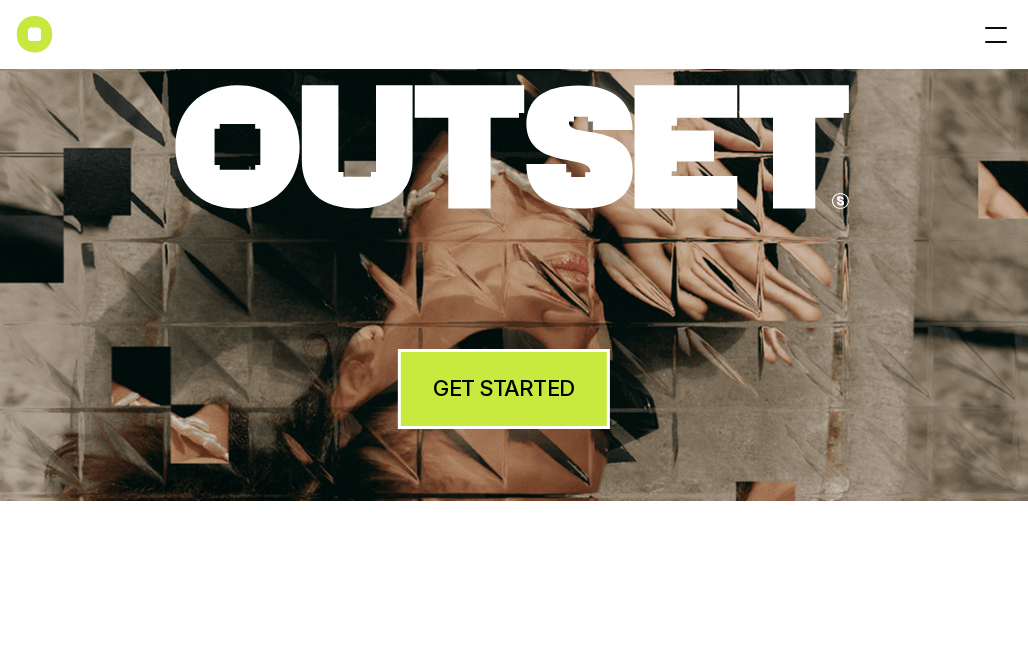 click on "GET STARTED" at bounding box center [503, 388] 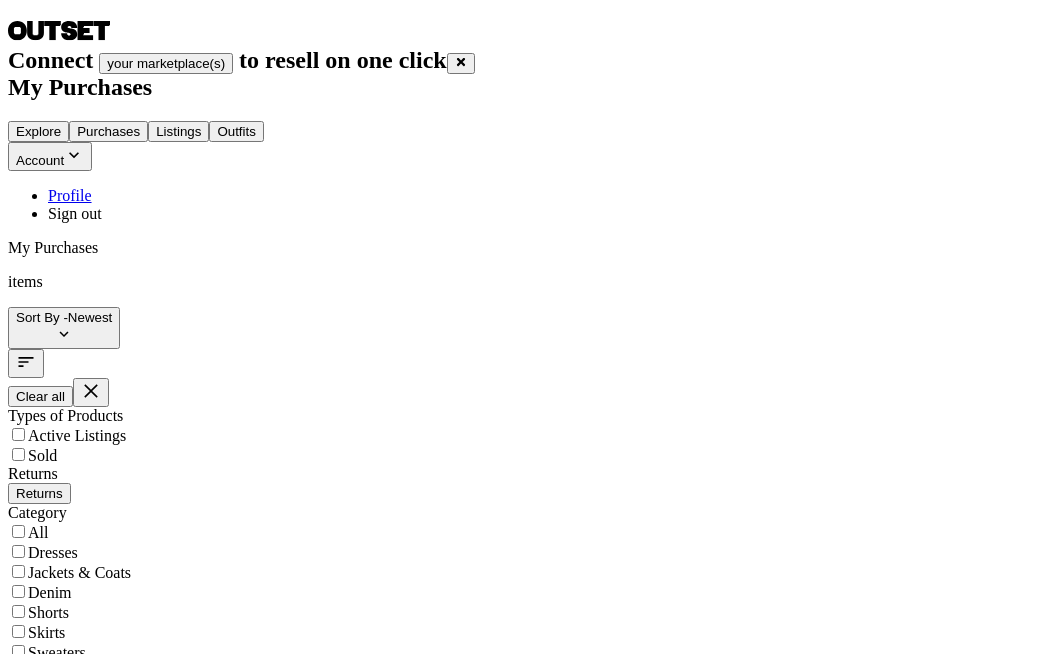 scroll, scrollTop: 0, scrollLeft: 0, axis: both 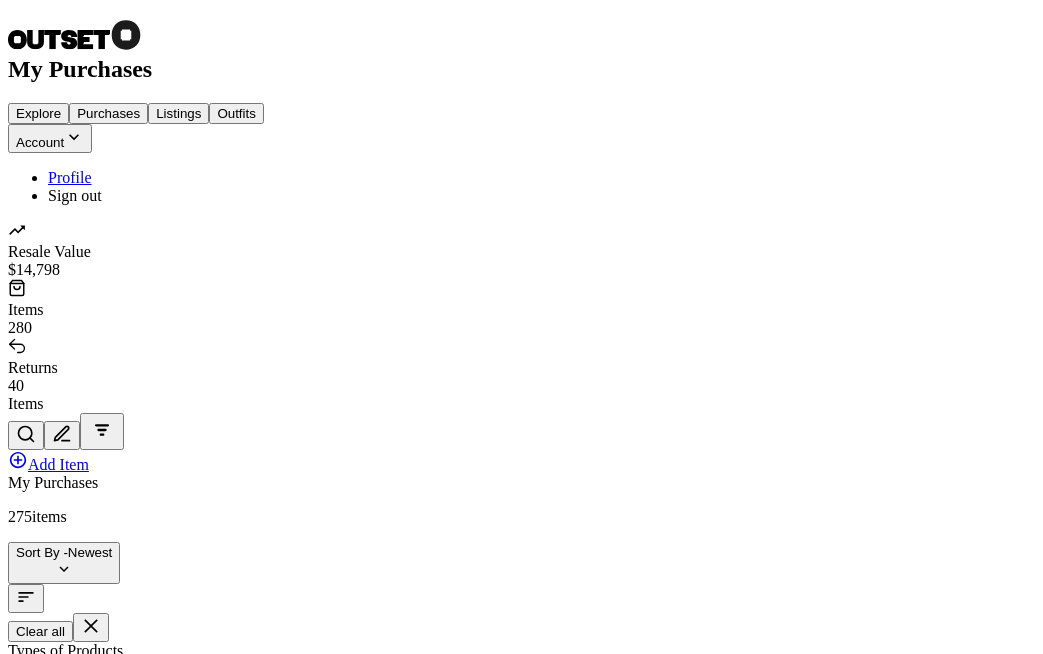 click on "Returns" at bounding box center [39, 728] 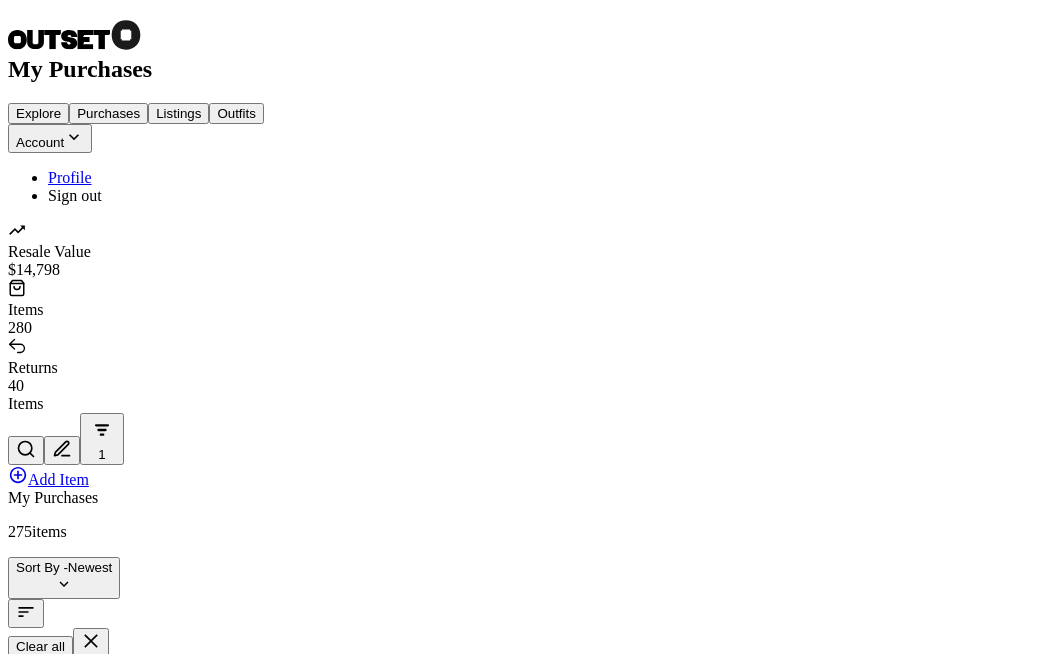 click on "All" at bounding box center [28, 782] 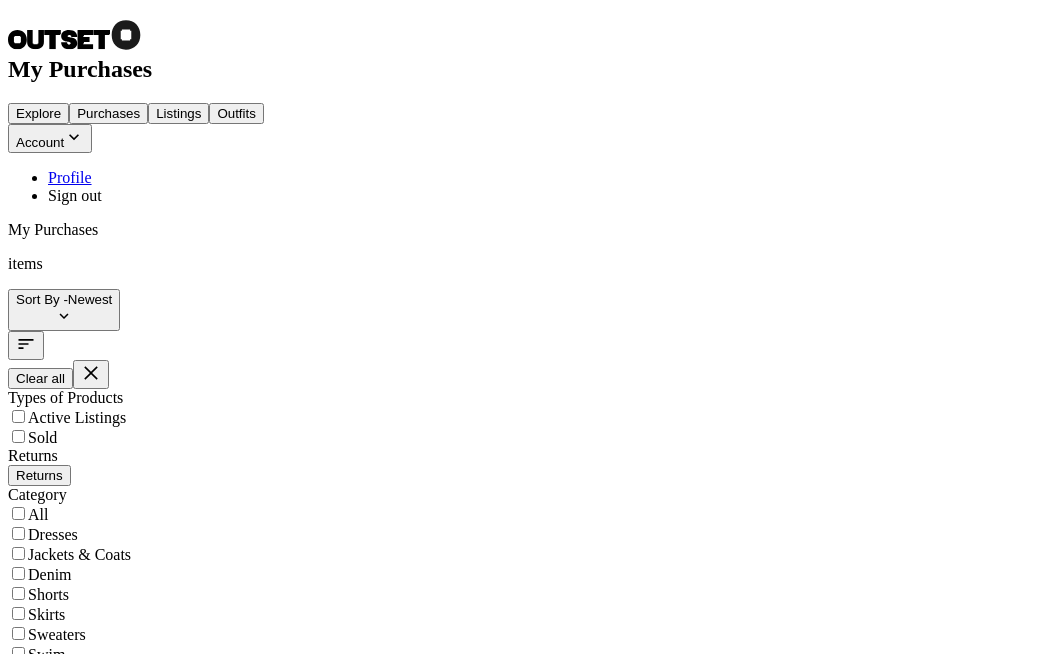 scroll, scrollTop: 0, scrollLeft: 0, axis: both 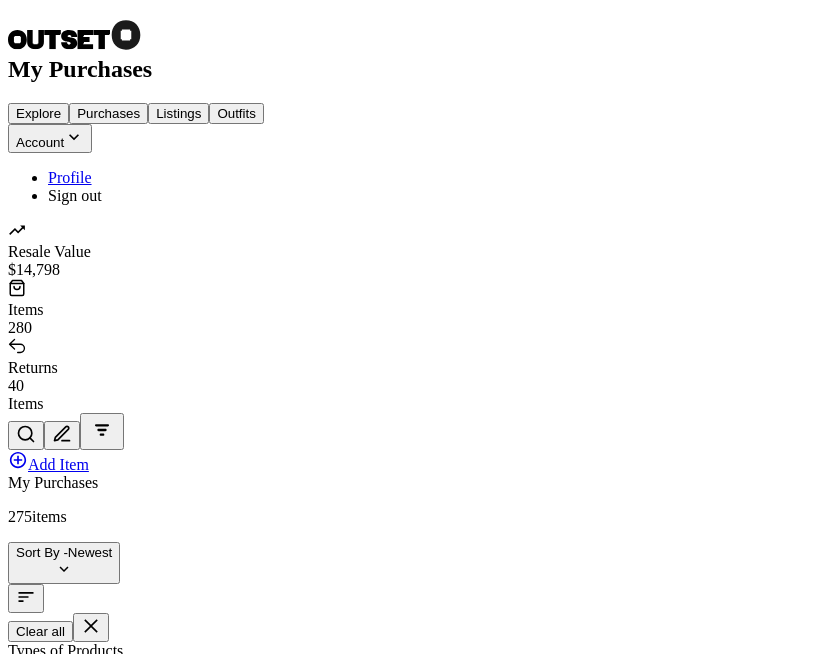 click on "Resale Value $ 14,798 Items 280 Returns 40 Items Add Item My Purchases 275  items Sort By -  Newest Clear all Types of Products Active Listings Sold Returns Returns Category All Dresses Jackets & Coats Denim Shorts Skirts Sweaters Swim Pants & Jumpsuits Tops Handbags Shoes Accessories Clear All Apply Resale Value $ 14,798 Items 280 Returns 40 Select  Add Item 2025 Athleta $41   Quick List Gap $40   Quick List Gap $17   Quick List Zara   Quick List McMullen $105   Quick List McMullen $115   Quick List Dolls Kill $7   Quick List Meshki $45   Quick List WeWoreWhat $79   Quick List WeWoreWhat $49   Quick List Calvin Klein $23   Quick List Calvin Klein $27   Quick List 12Th Tribe $38   Quick List 12Th Tribe $58   Quick List Rothy's $79   Quick List Rothy's $55   Quick List Banana Republic $45   Quick List Banana Republic $35   Quick List Banana Republic Factory $36   Quick List UNTUCKit $105   Quick List UNTUCKit $80   Quick List Nordstrom $35   Quick List Princess Polly $40   Quick List Princess Polly $45   $35" at bounding box center [411, 63595] 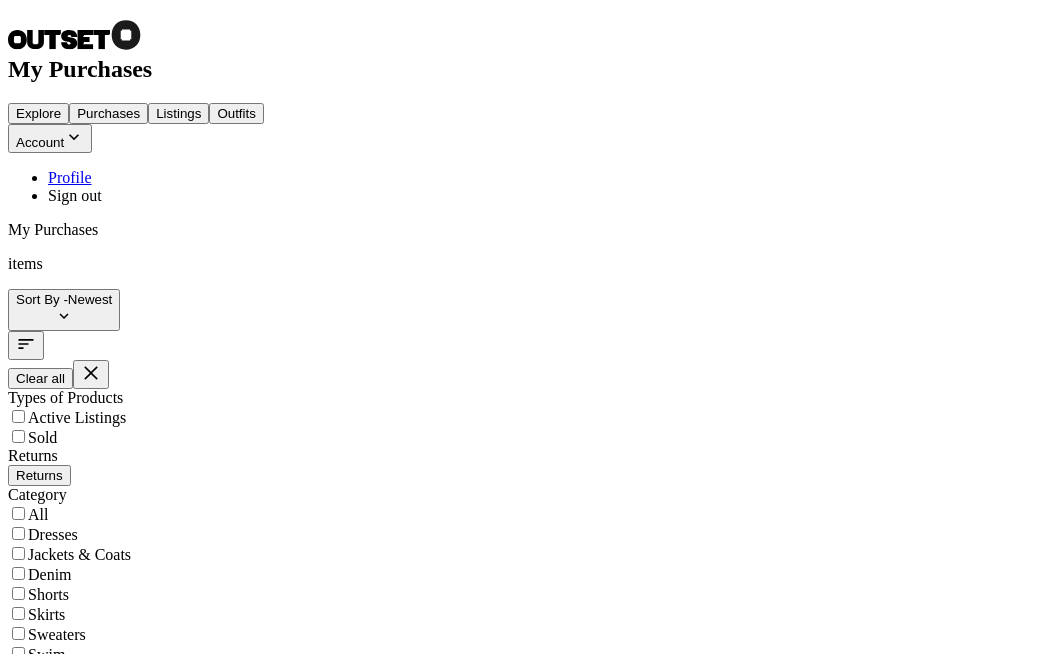 scroll, scrollTop: 0, scrollLeft: 0, axis: both 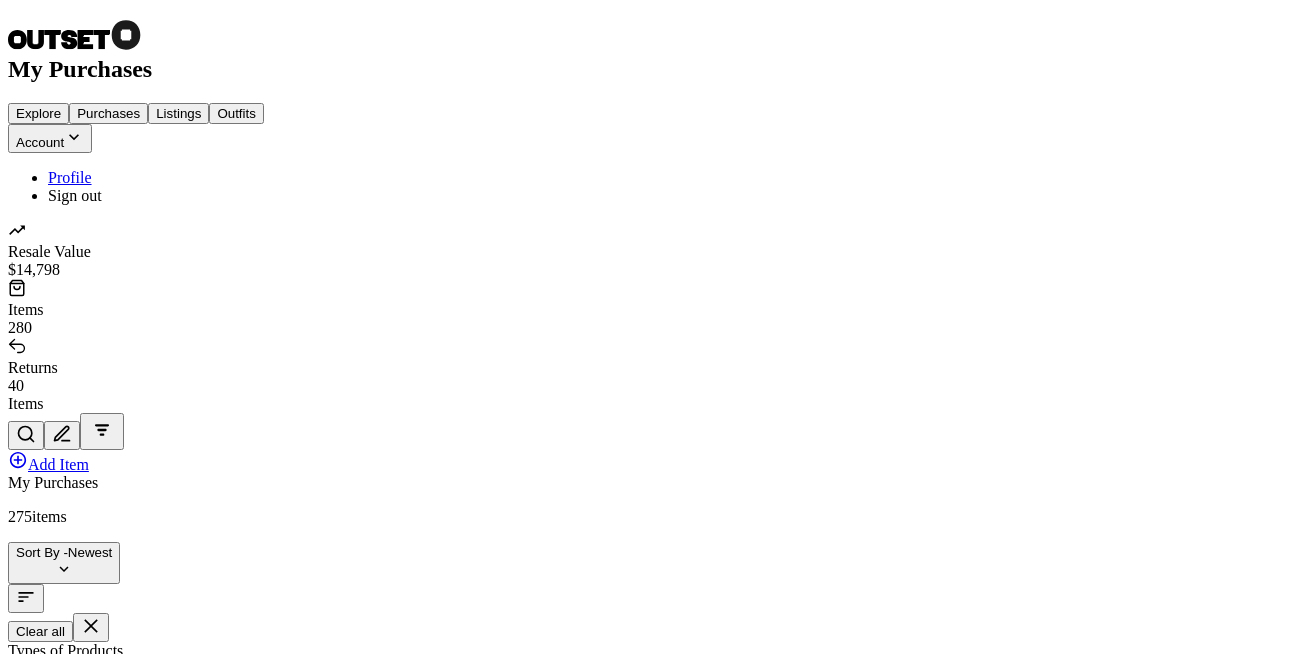 click on "Returns" at bounding box center (39, 728) 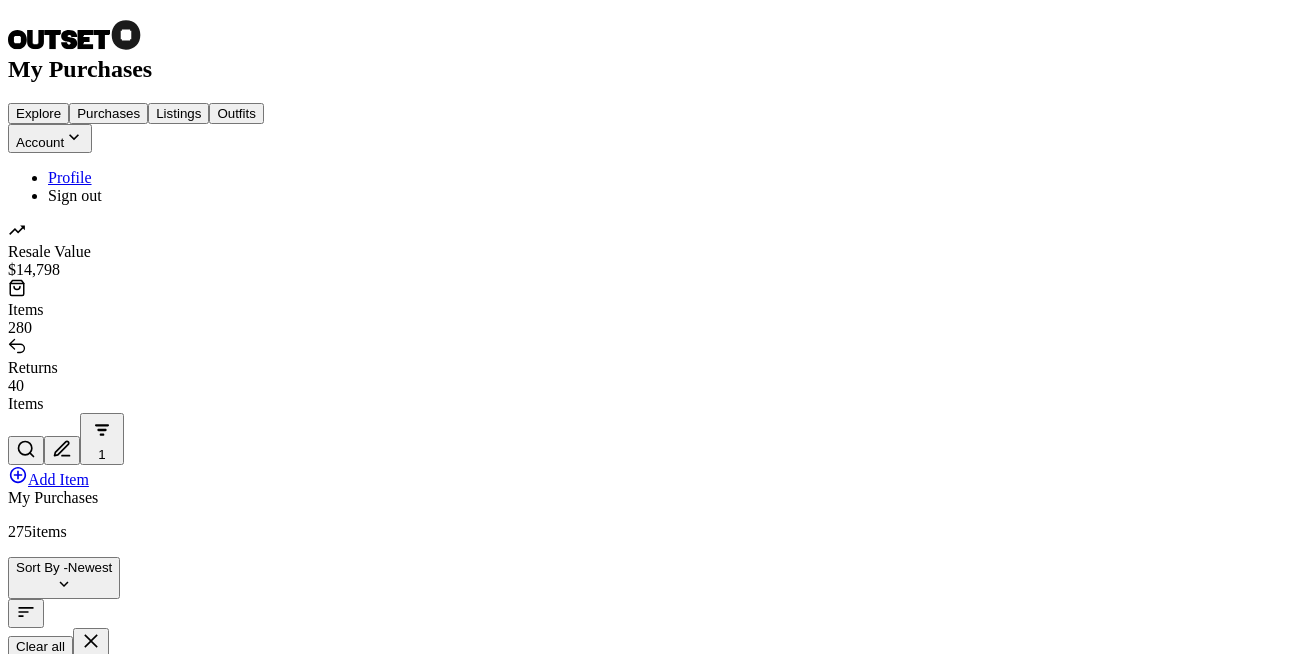 scroll, scrollTop: 0, scrollLeft: 0, axis: both 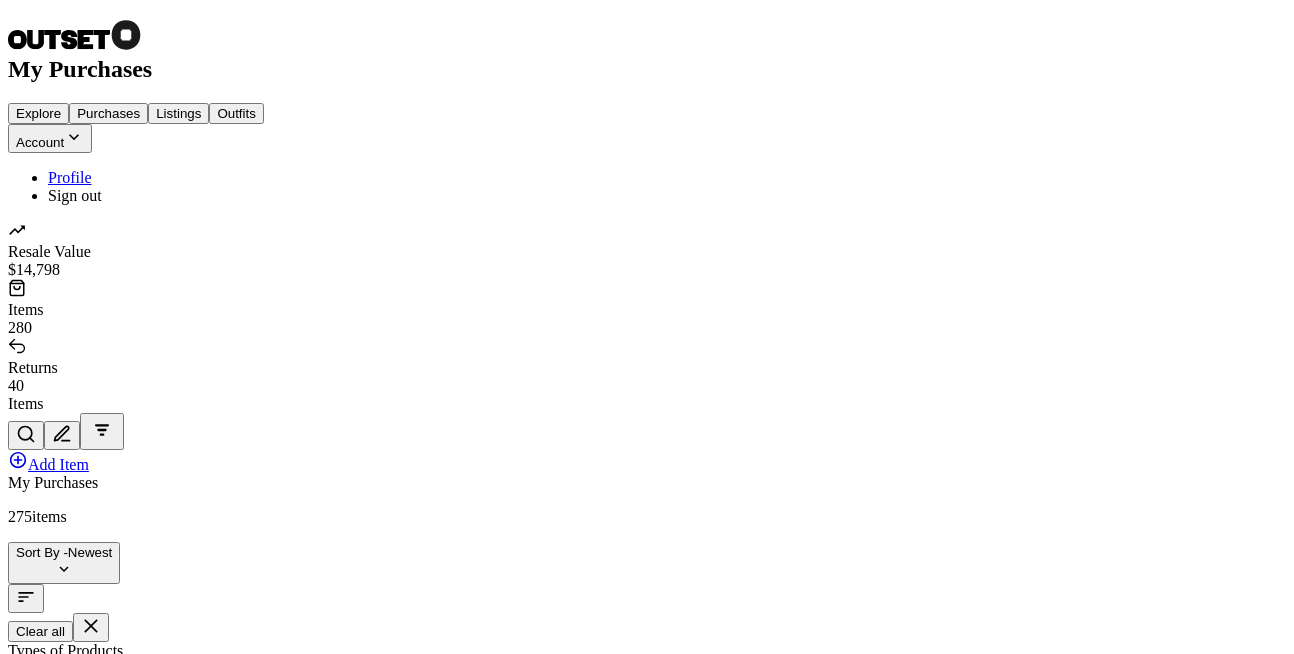 click on "Clear all" at bounding box center (40, 631) 